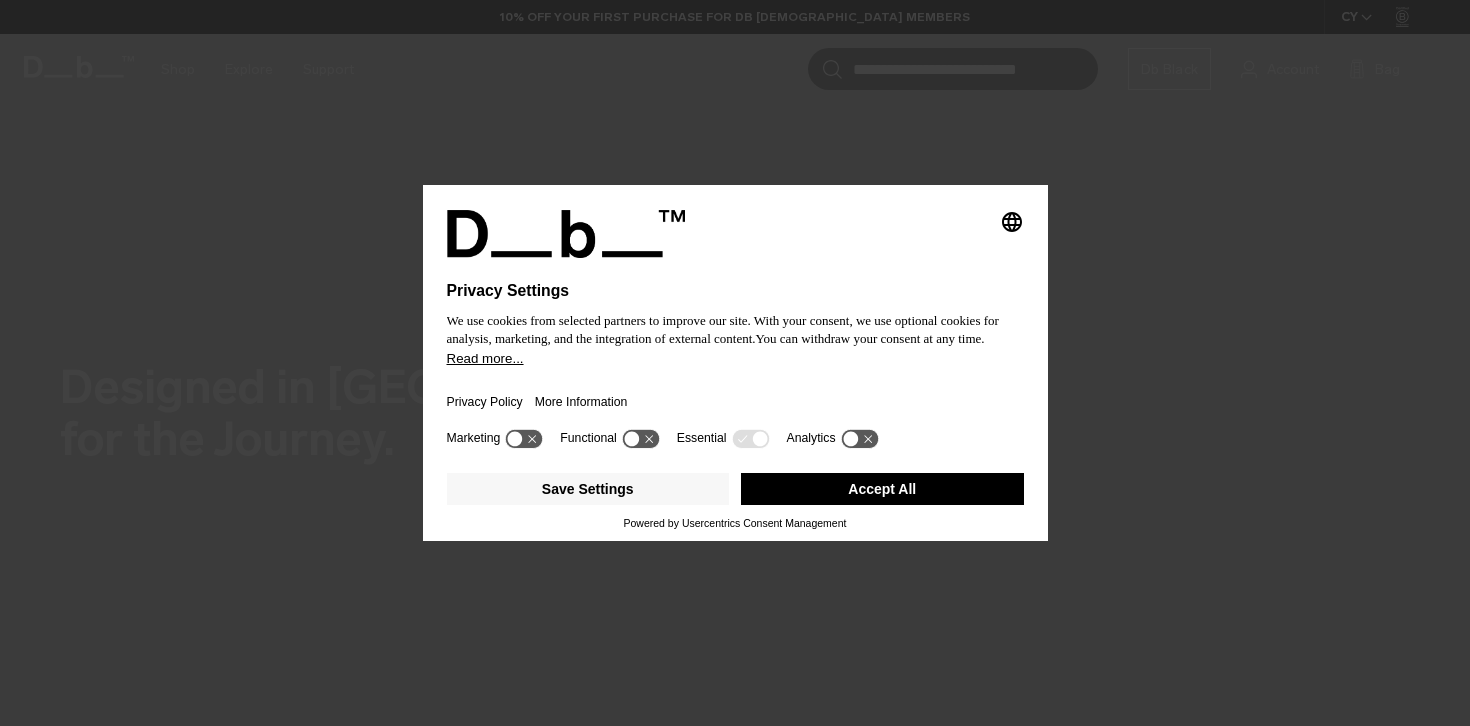 scroll, scrollTop: 0, scrollLeft: 0, axis: both 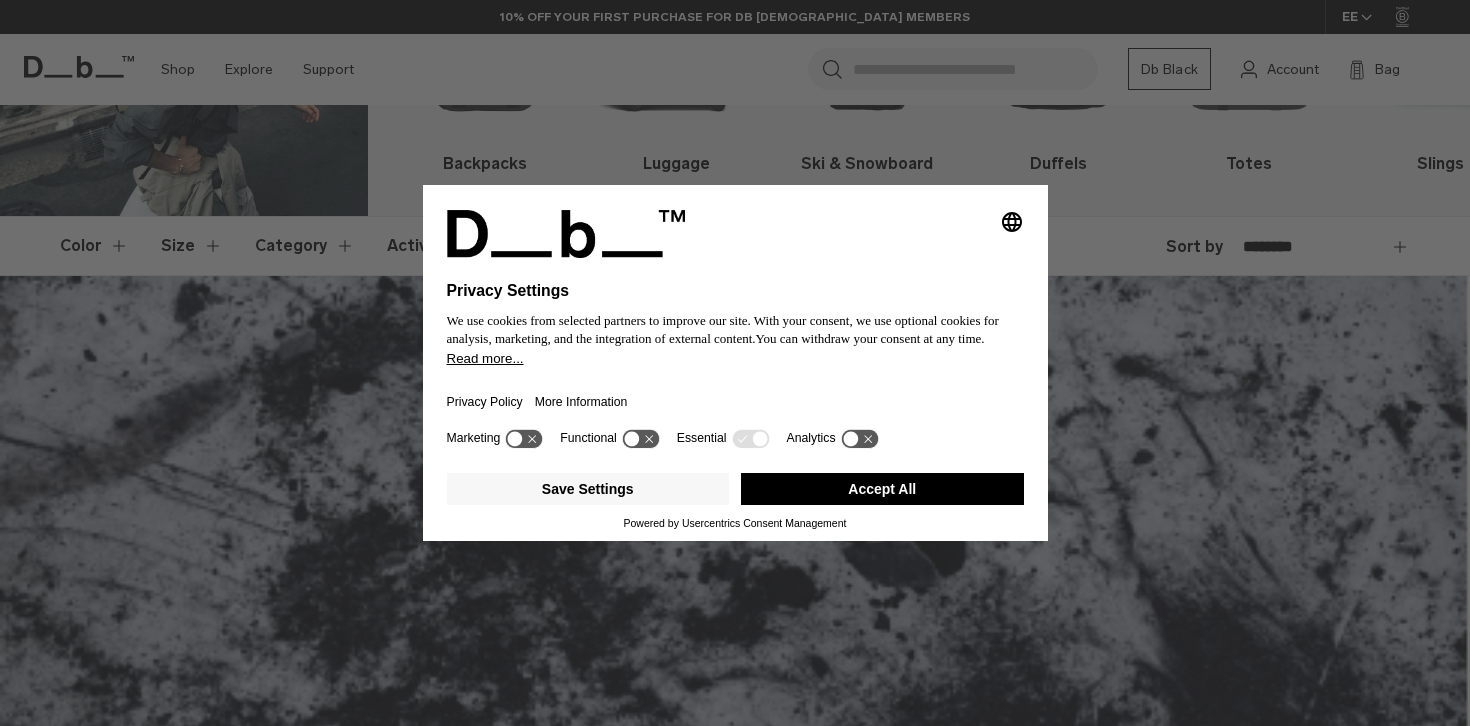 click on "Accept All" at bounding box center (882, 489) 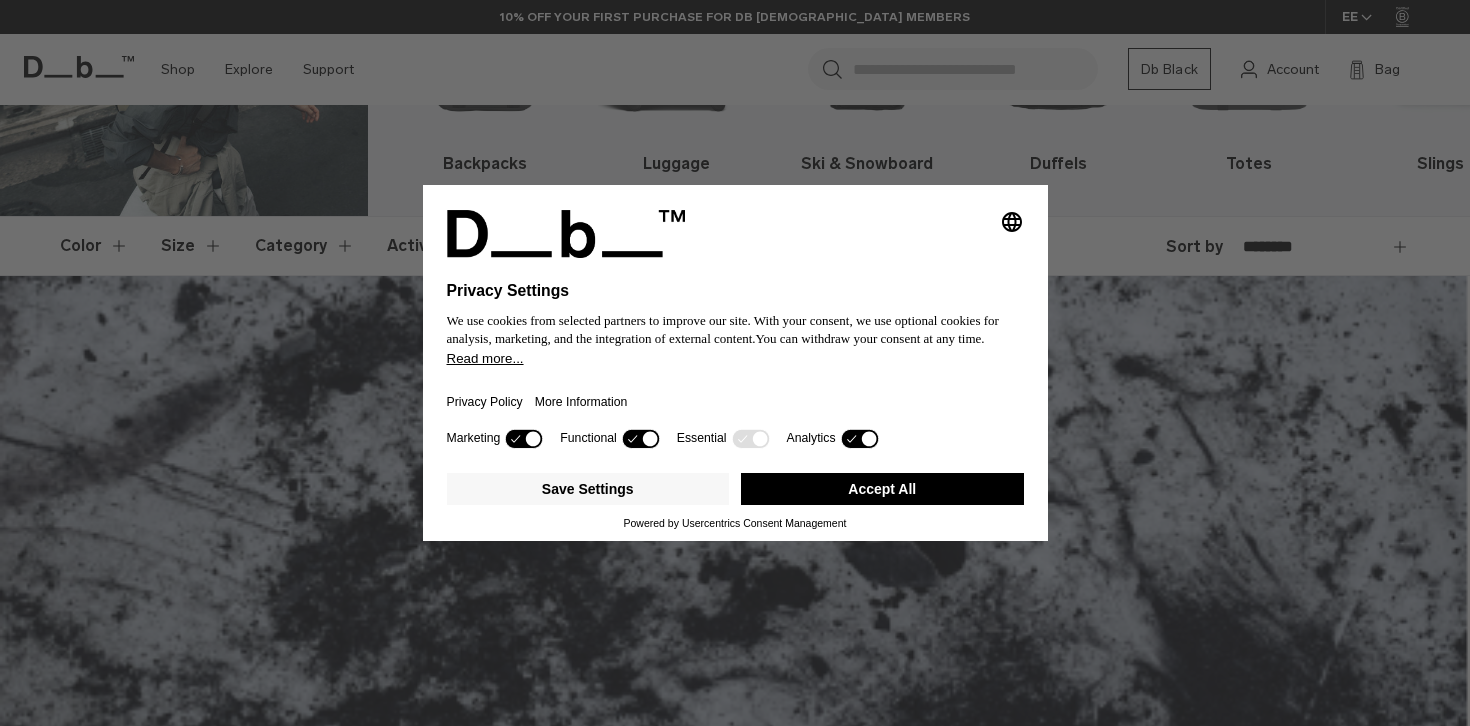 scroll, scrollTop: 0, scrollLeft: 0, axis: both 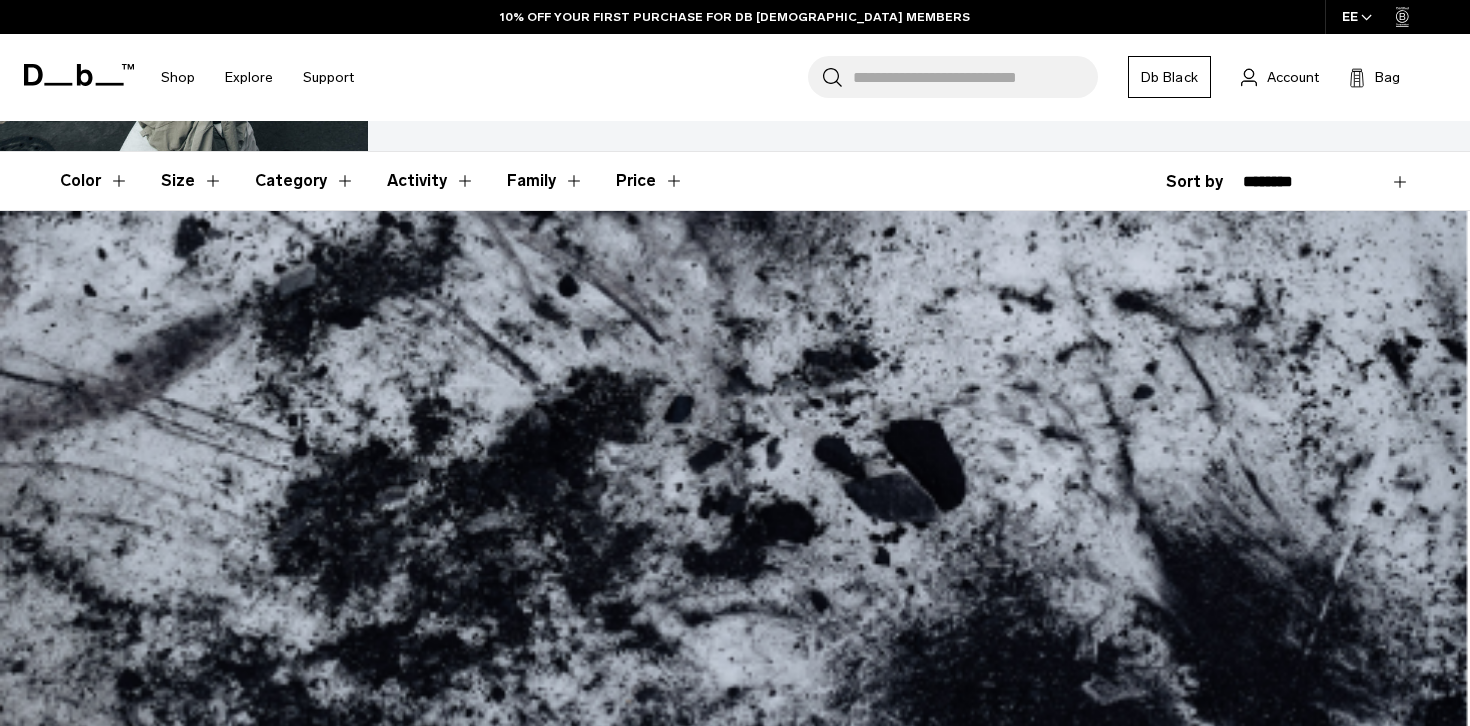 click at bounding box center [734, 1577] 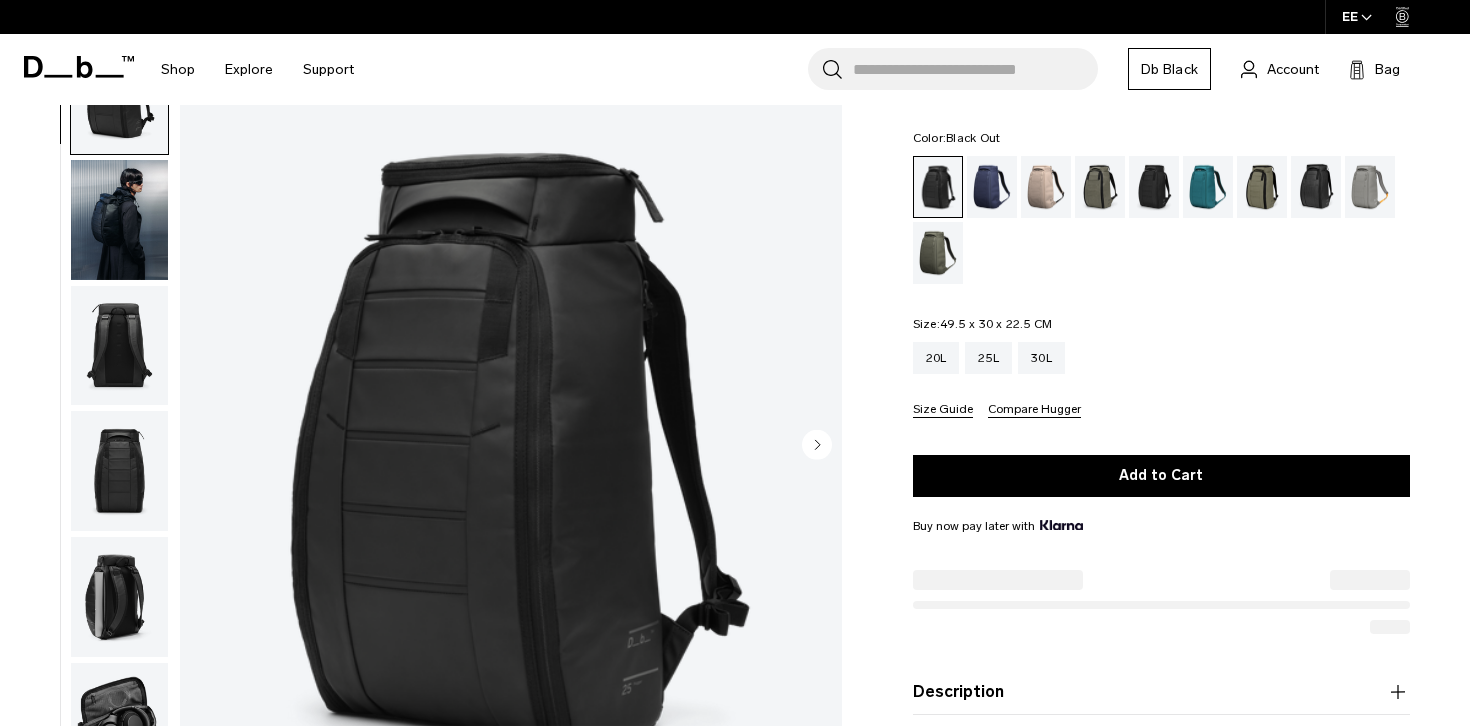 scroll, scrollTop: 102, scrollLeft: 0, axis: vertical 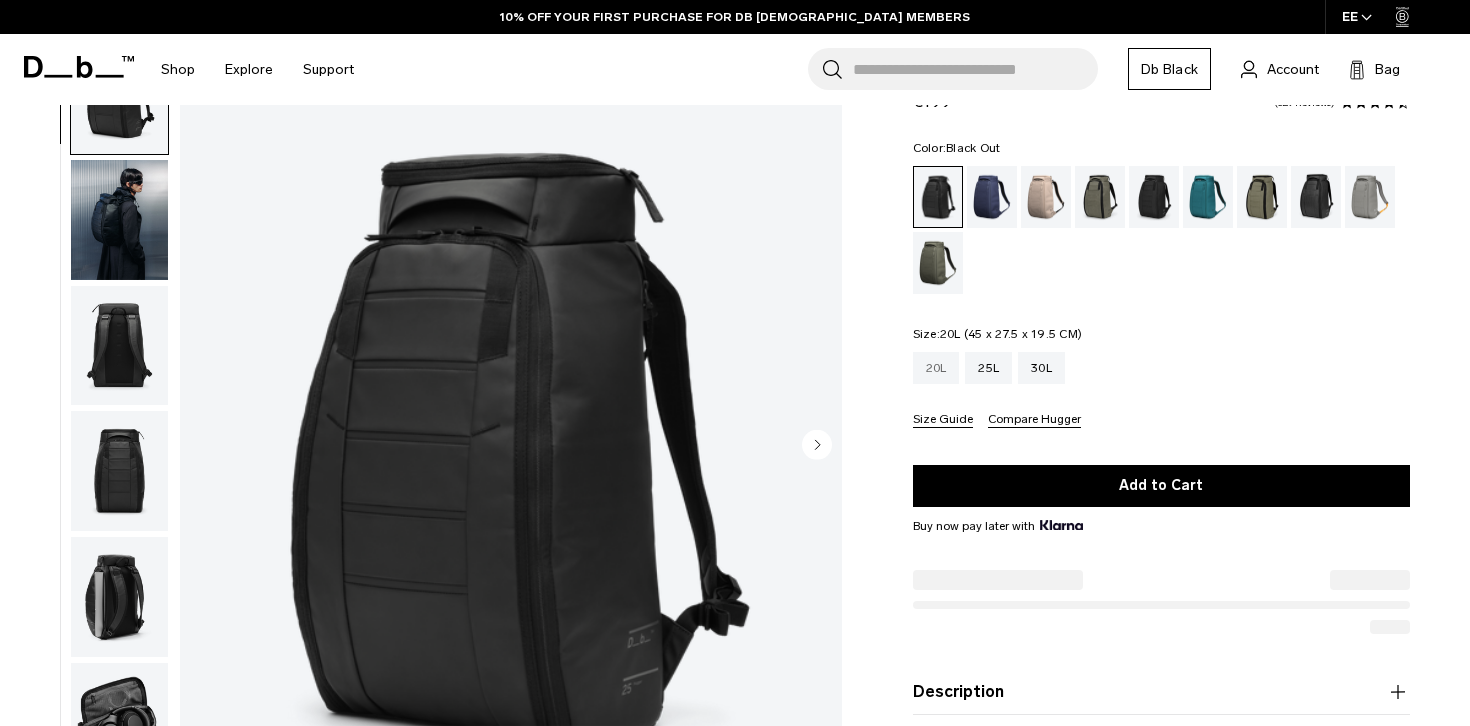 click on "20L" at bounding box center [936, 368] 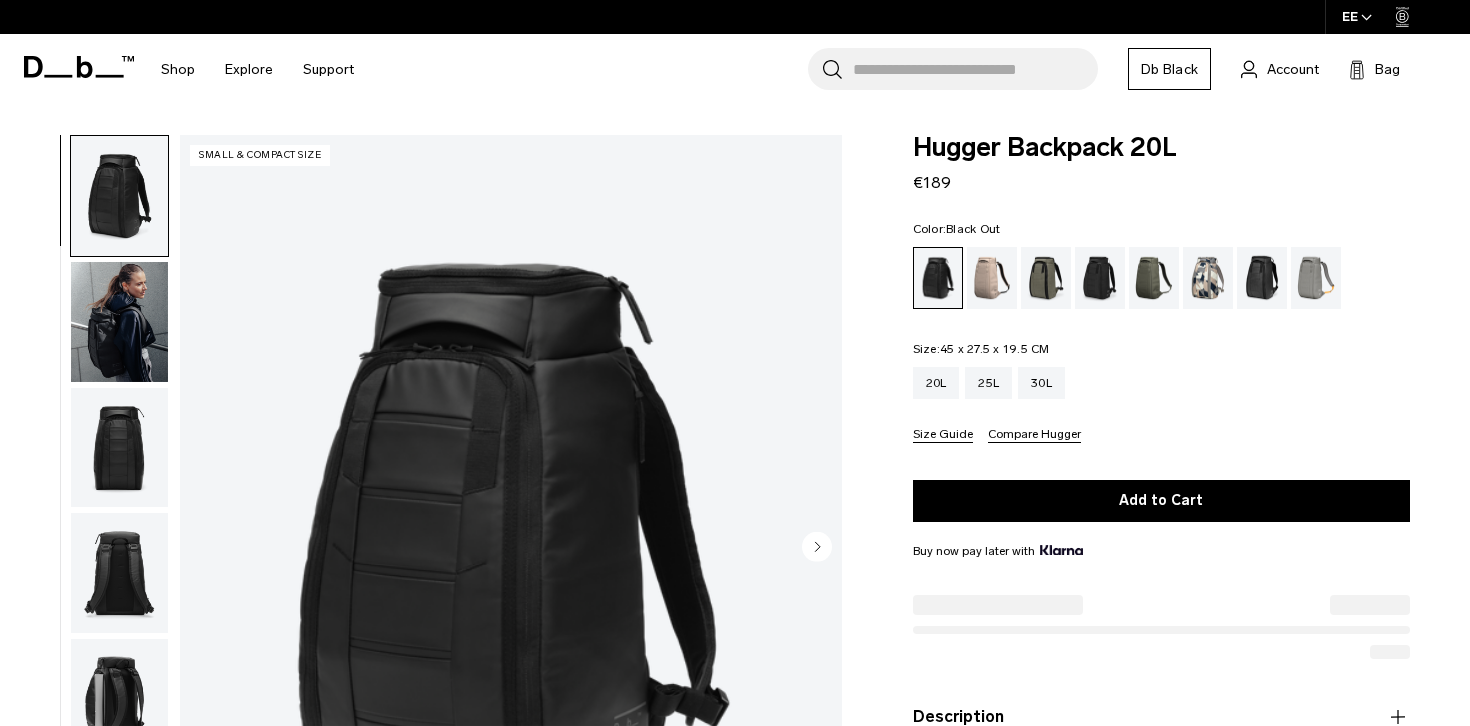 scroll, scrollTop: 152, scrollLeft: 0, axis: vertical 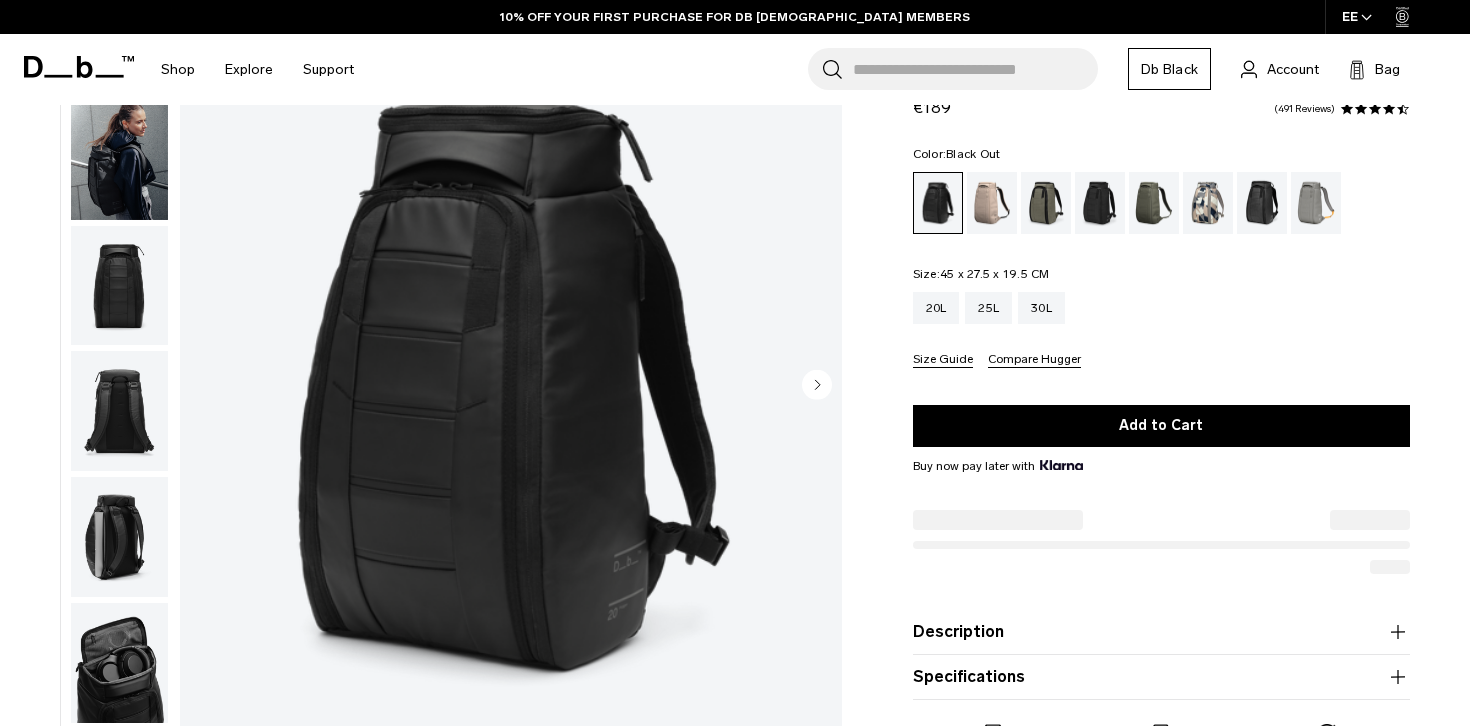 click 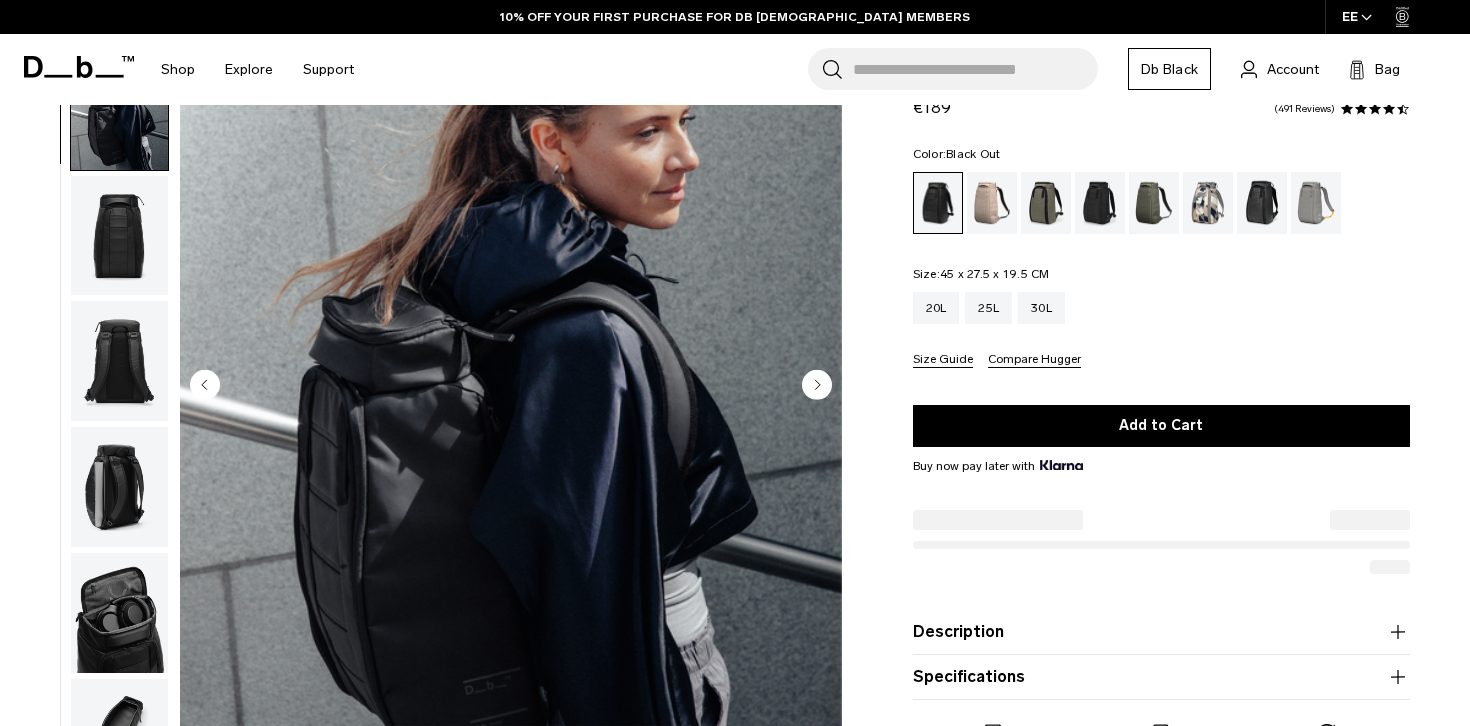 scroll, scrollTop: 122, scrollLeft: 0, axis: vertical 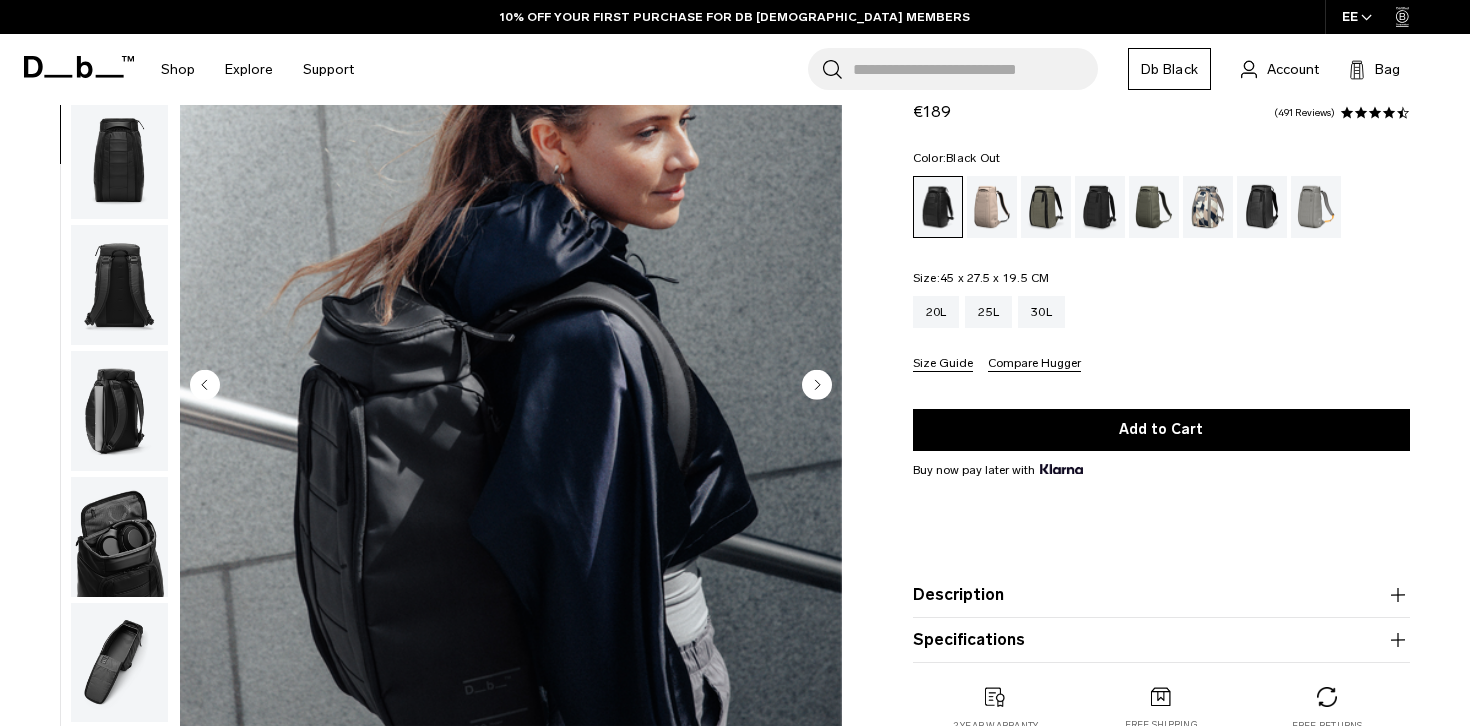 click 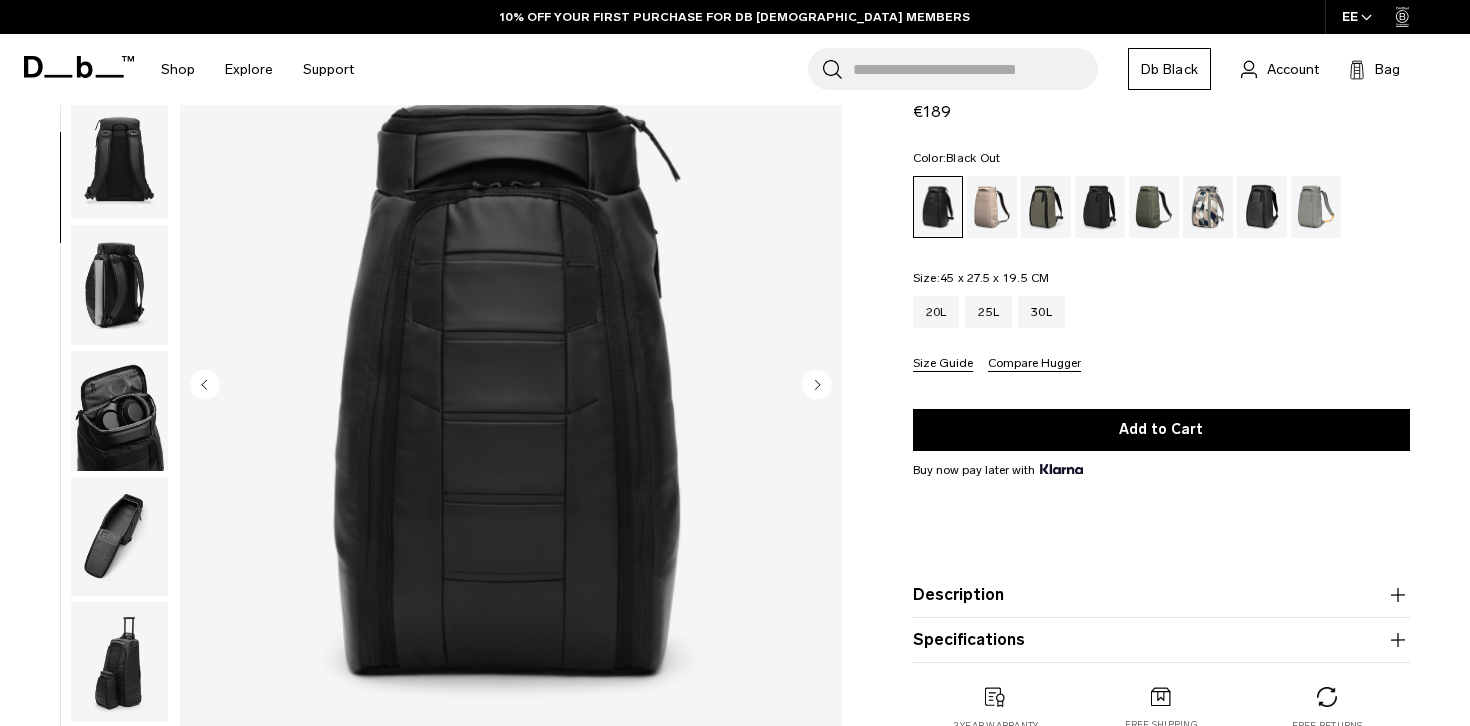 click 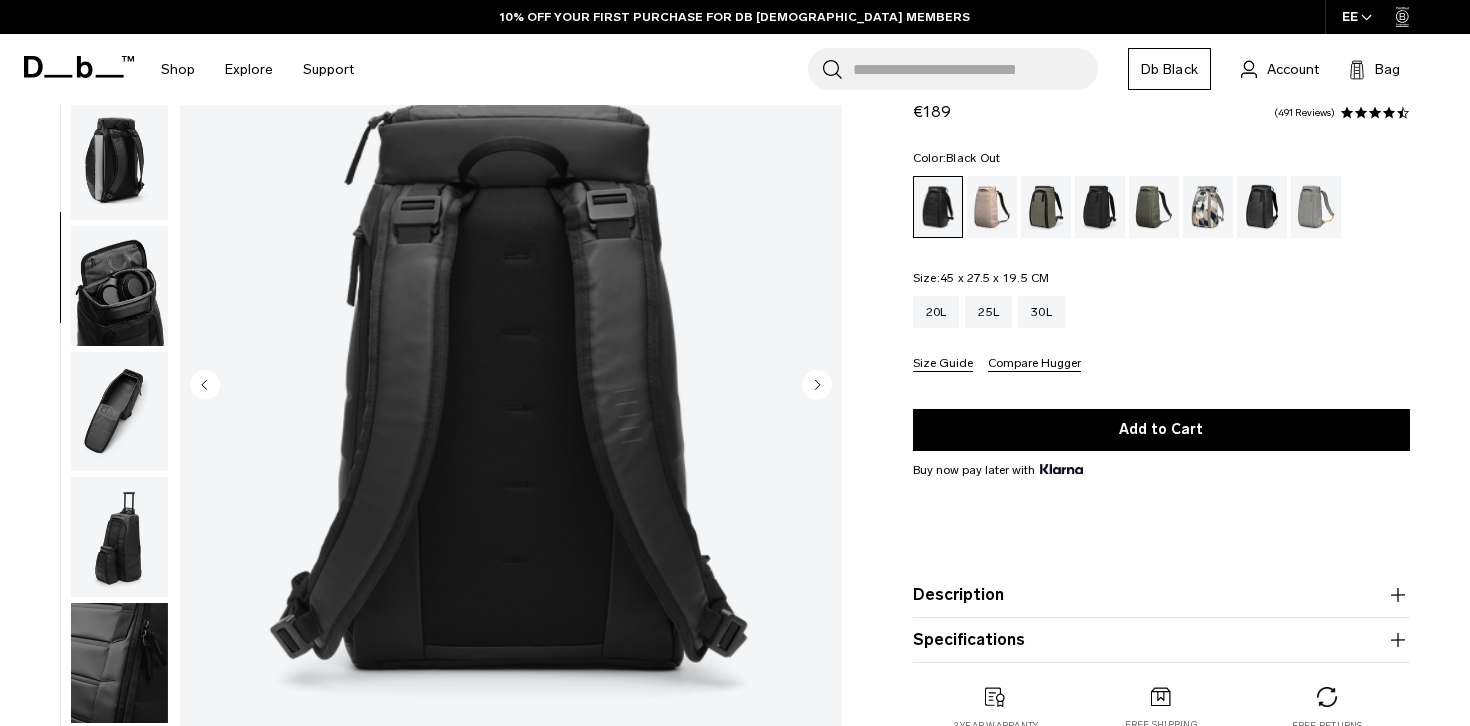 click 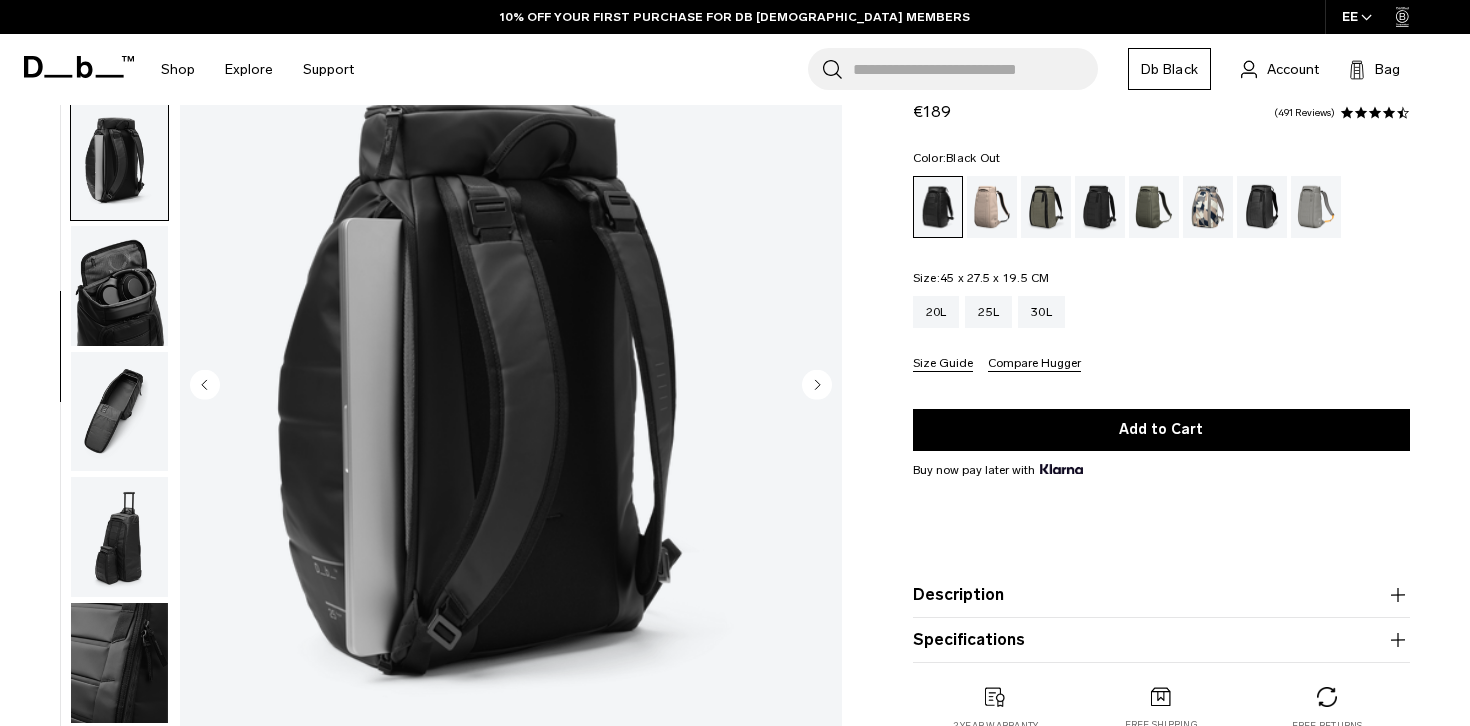 scroll, scrollTop: 427, scrollLeft: 0, axis: vertical 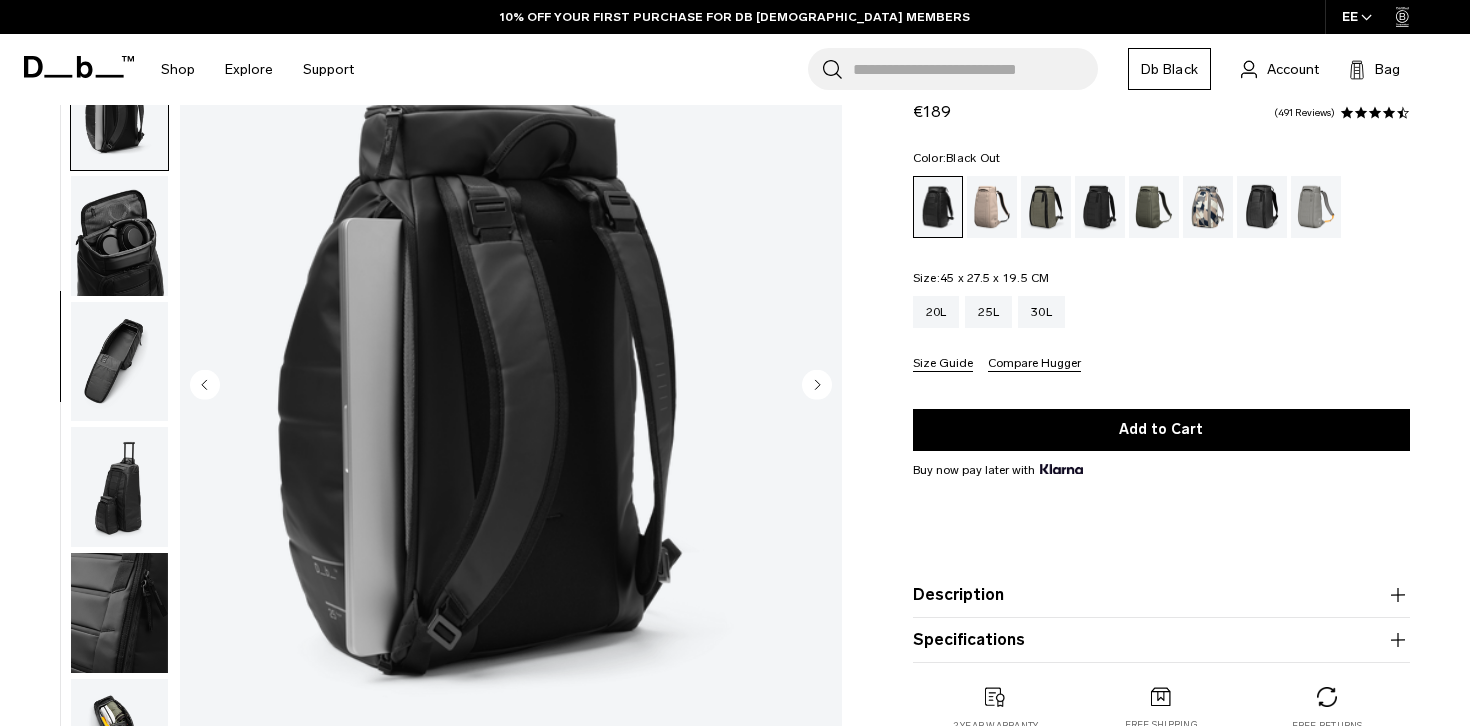 click 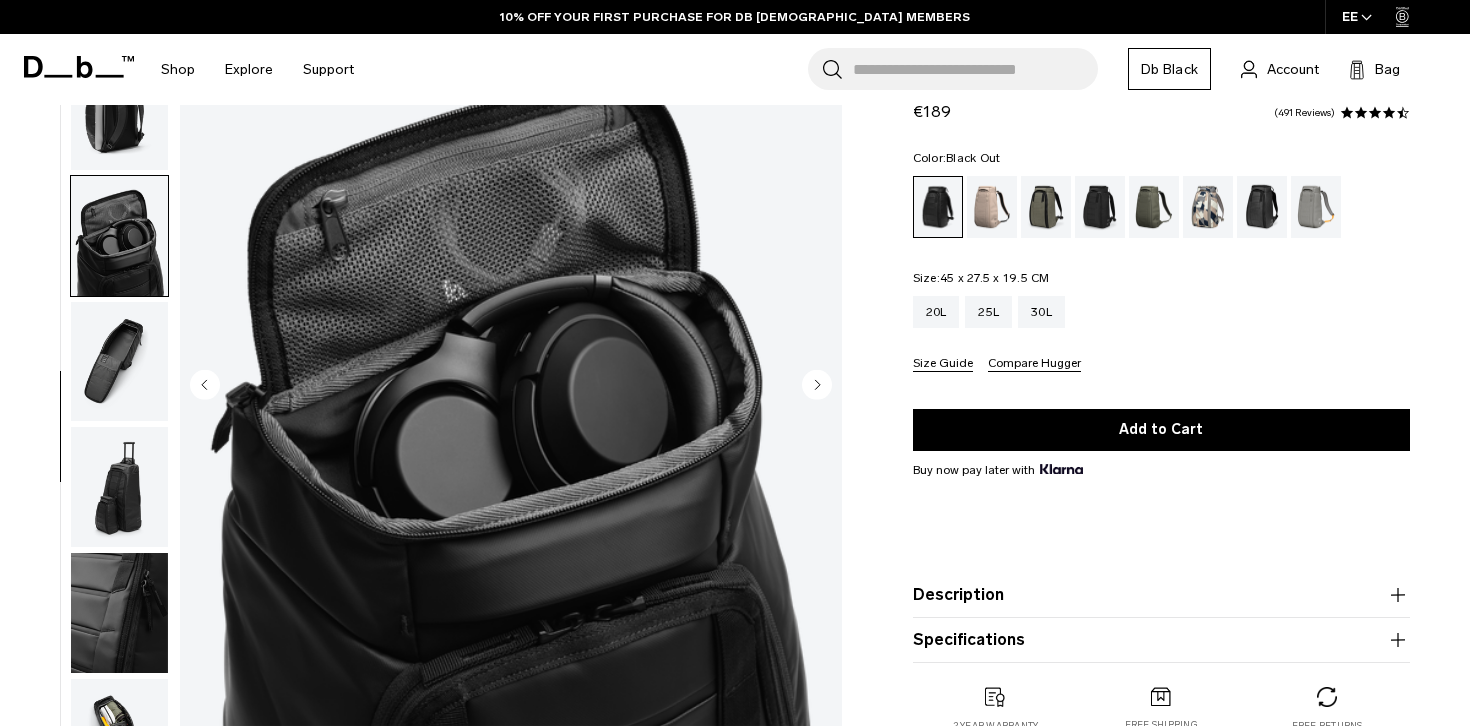 click 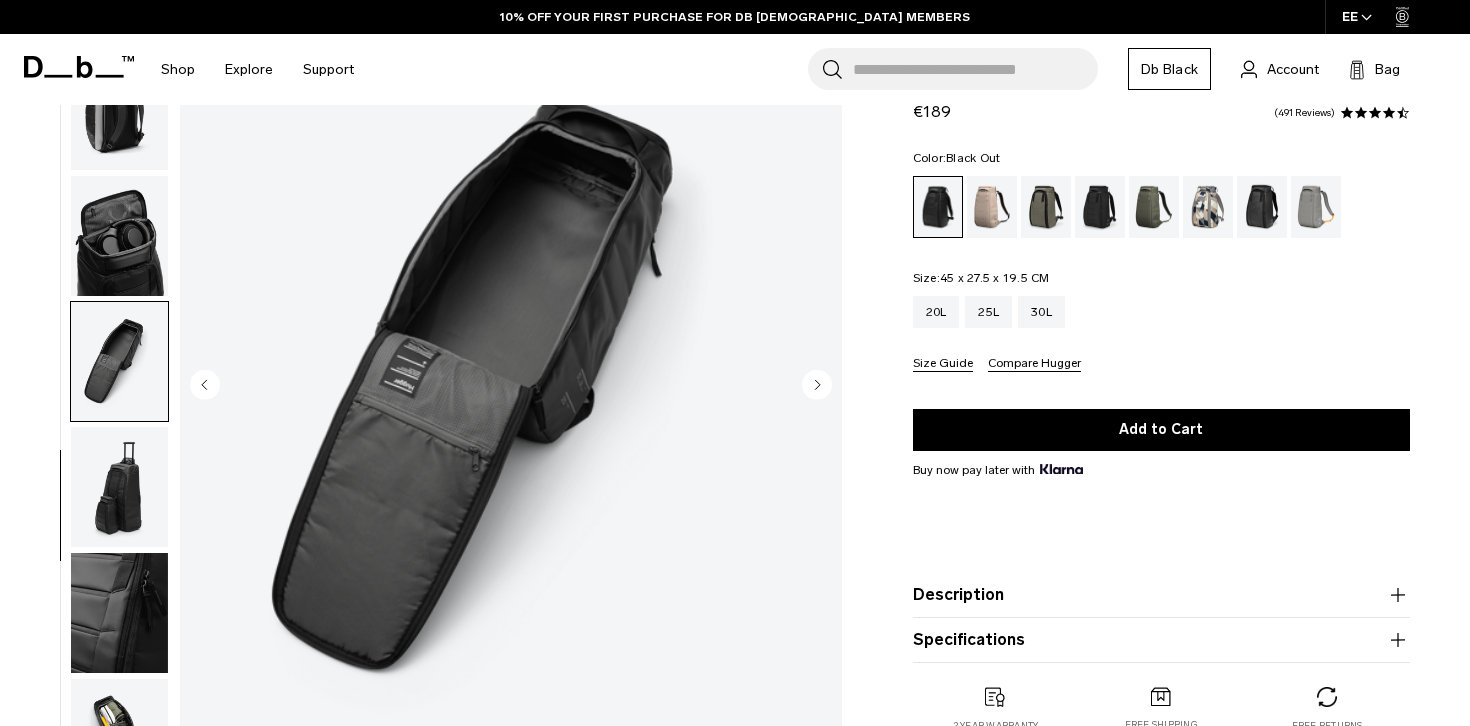 click 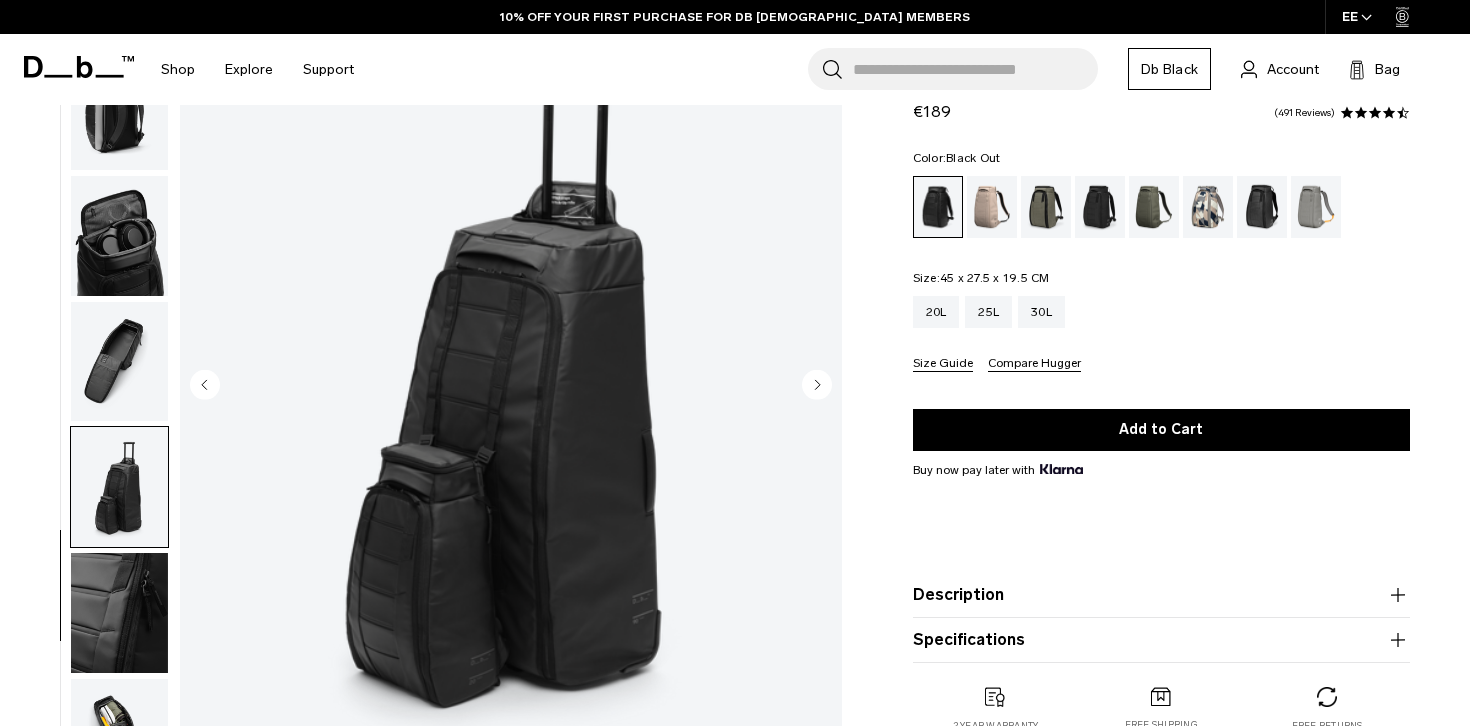 click 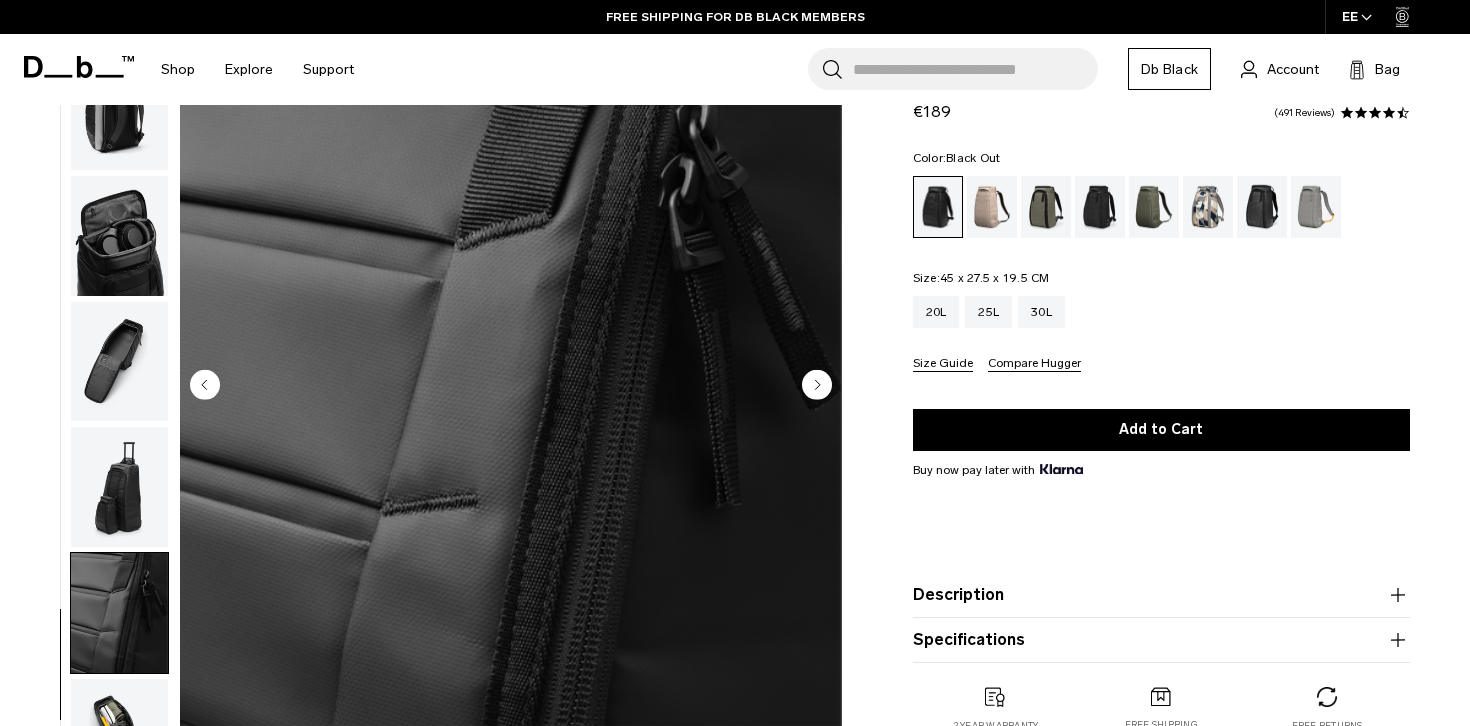 click 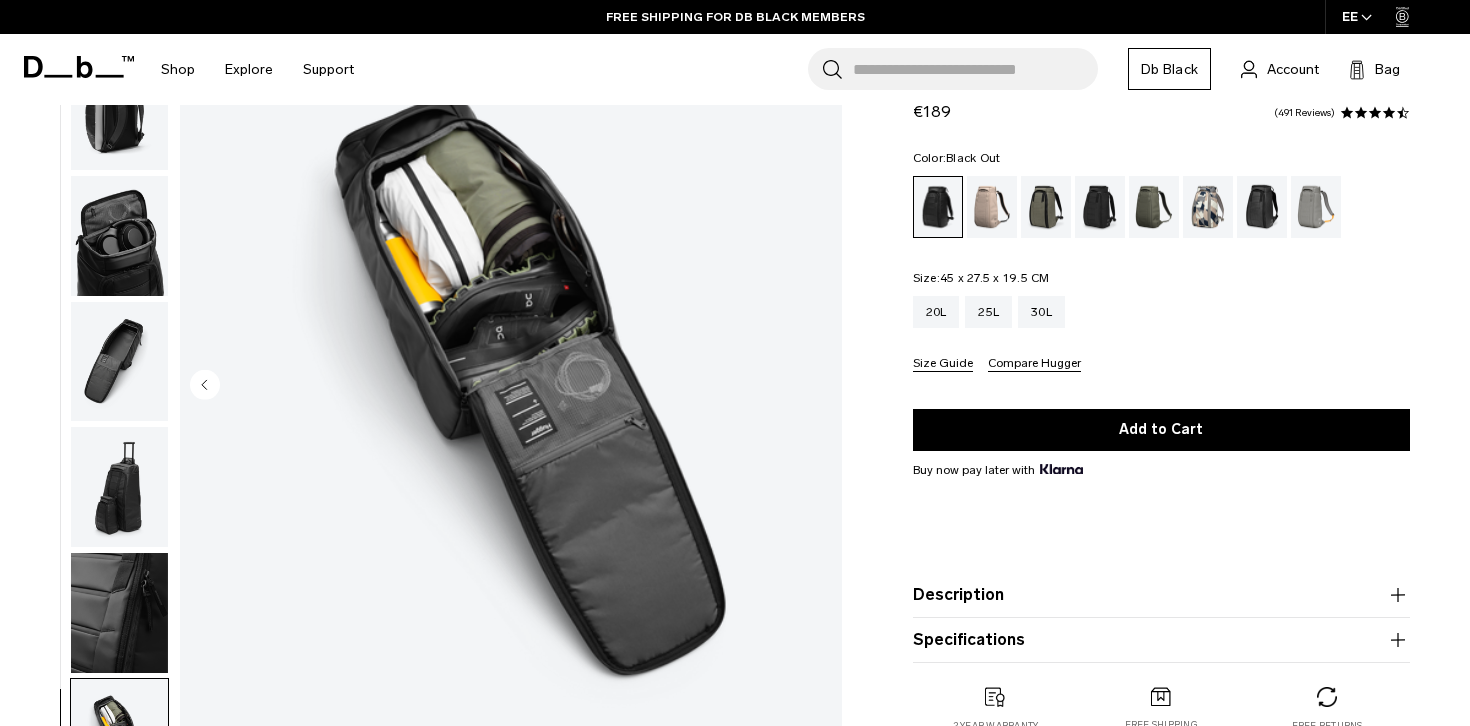 click at bounding box center [511, 386] 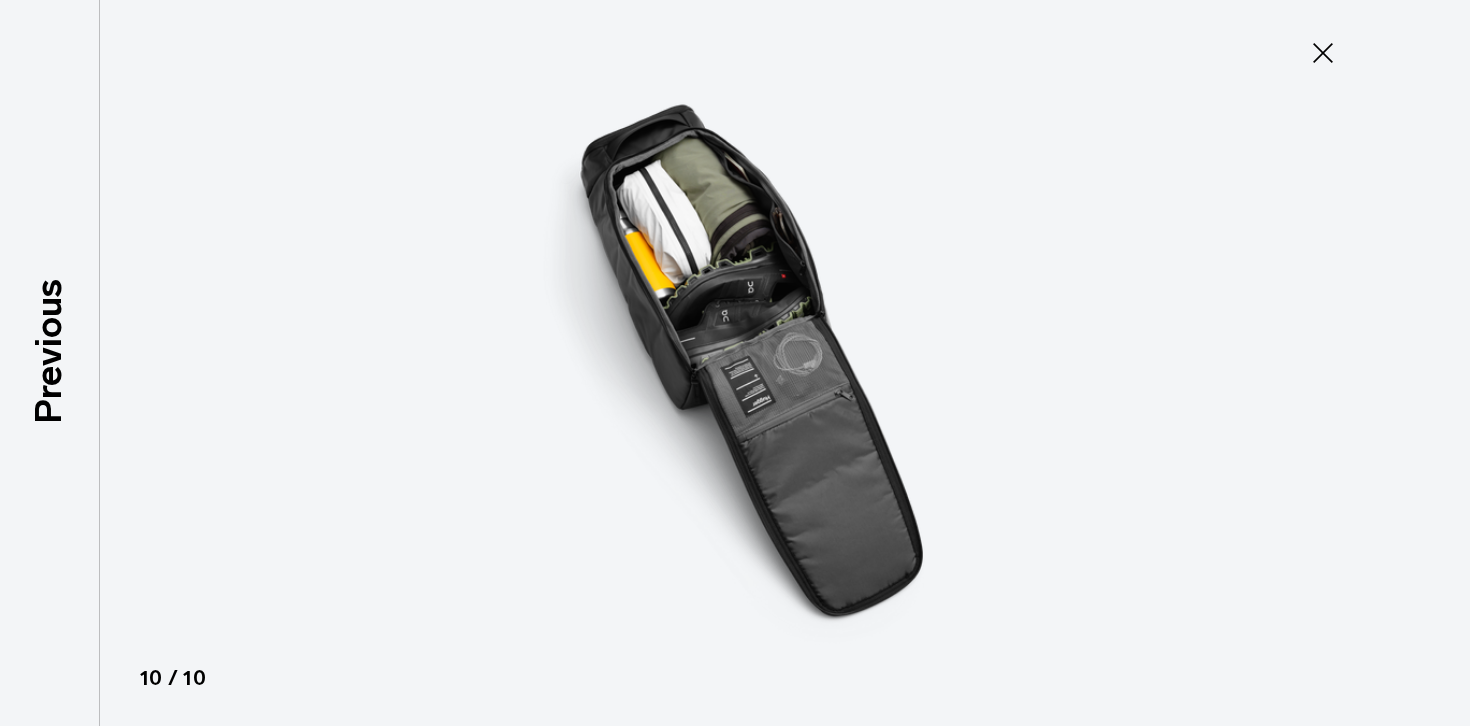 click at bounding box center (735, 363) 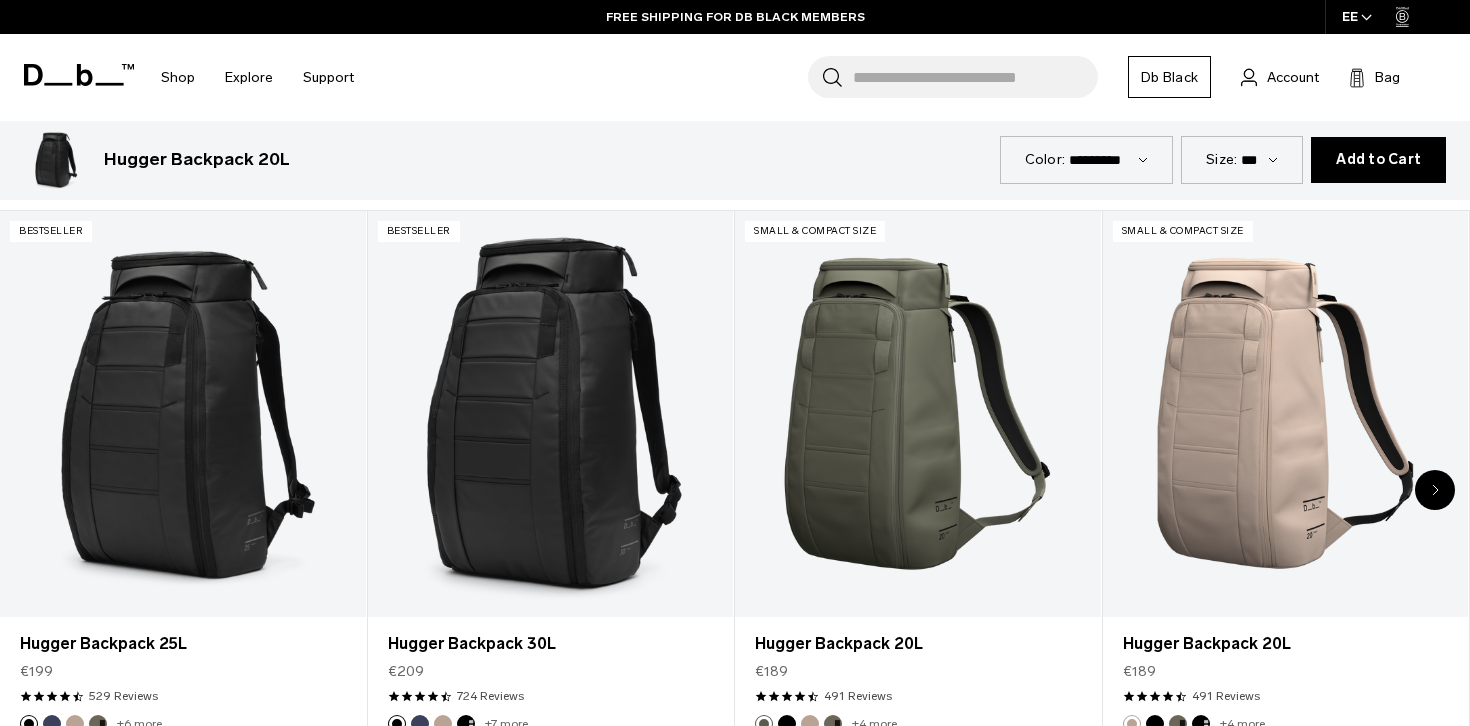 scroll, scrollTop: 976, scrollLeft: 0, axis: vertical 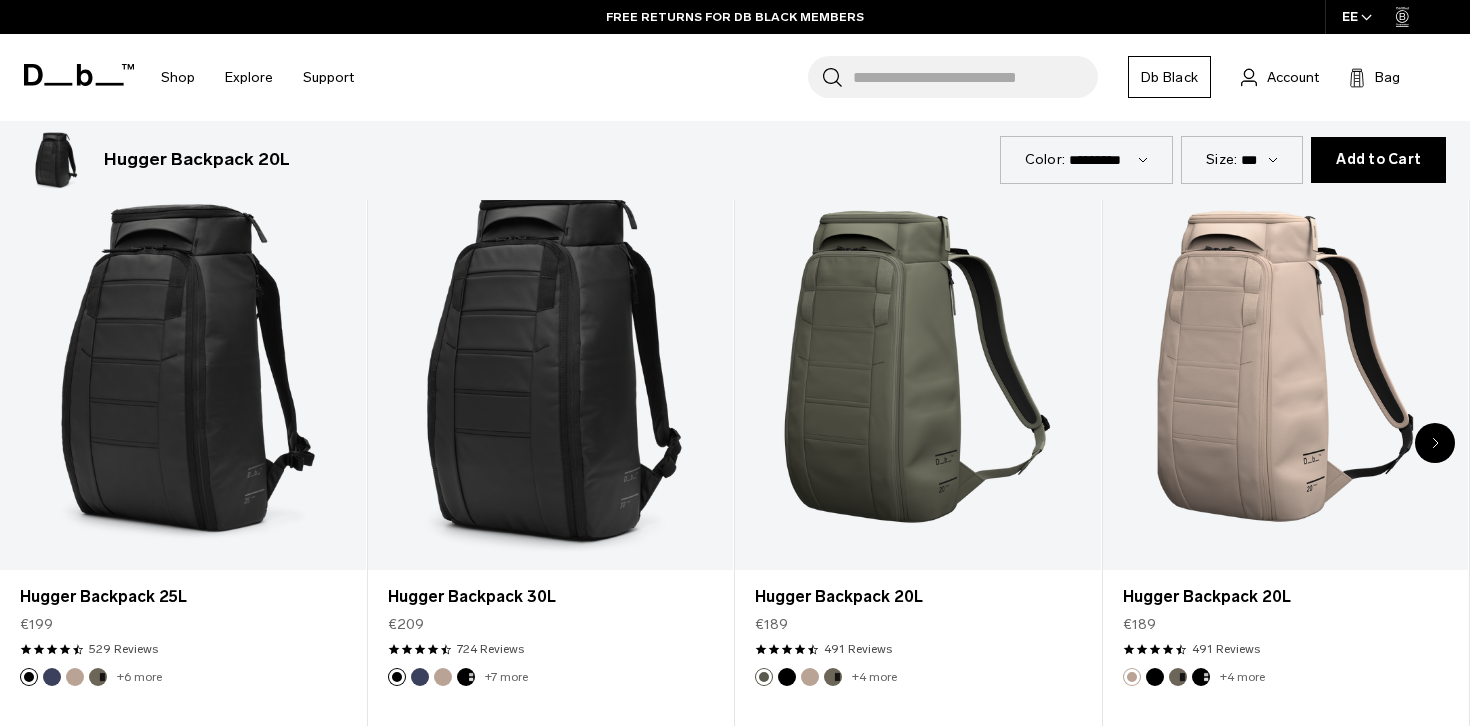 click 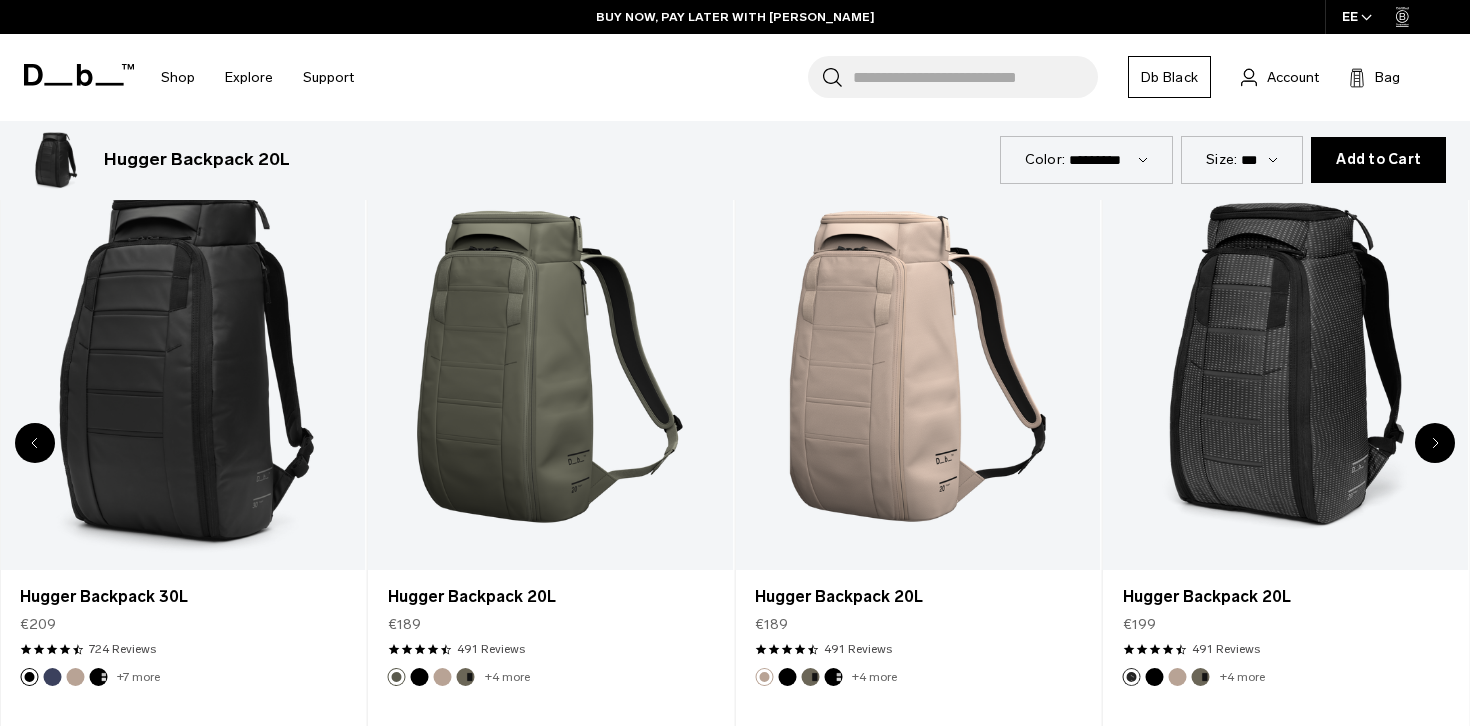 click at bounding box center [1435, 443] 